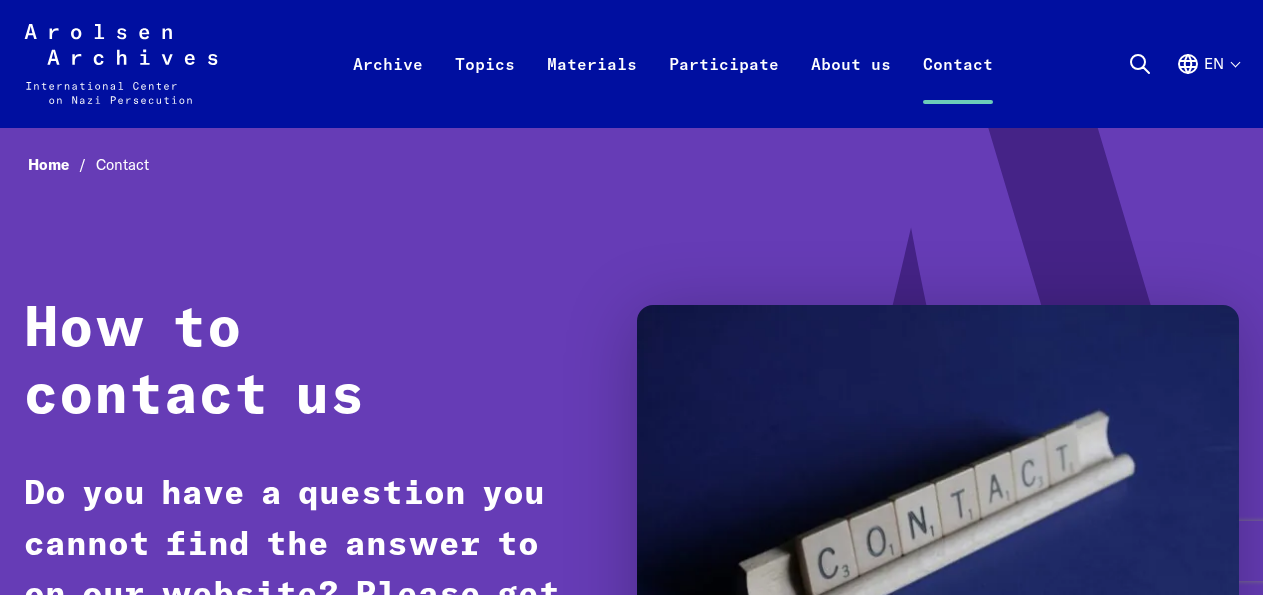 scroll, scrollTop: 0, scrollLeft: 0, axis: both 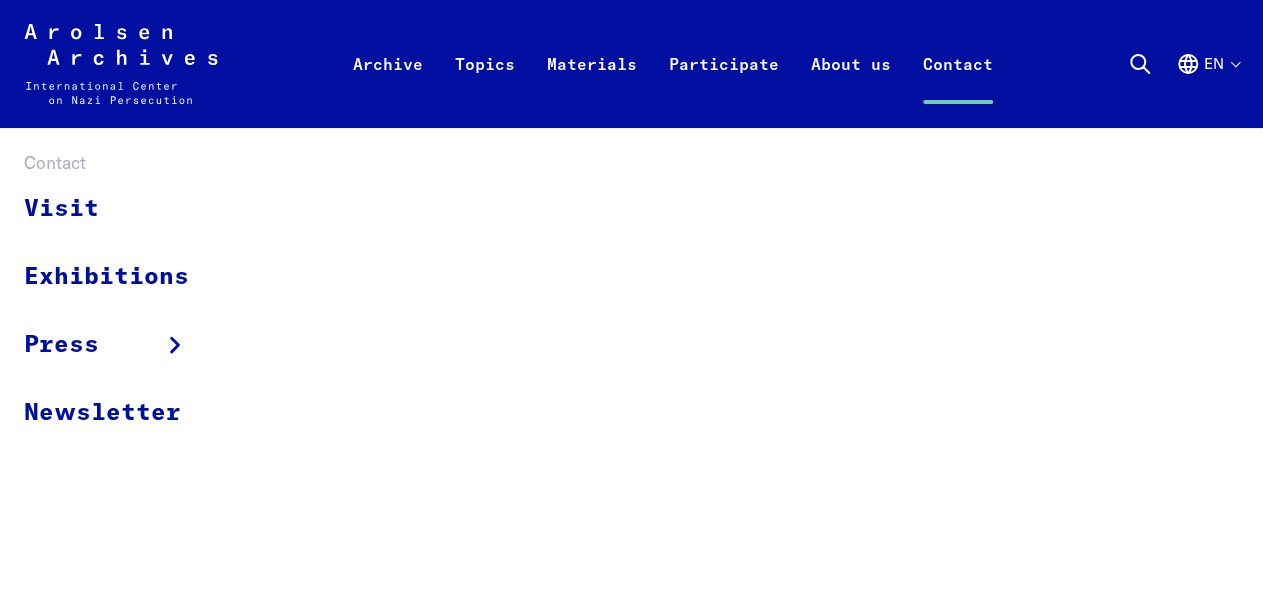 click on "Contact" at bounding box center (958, 88) 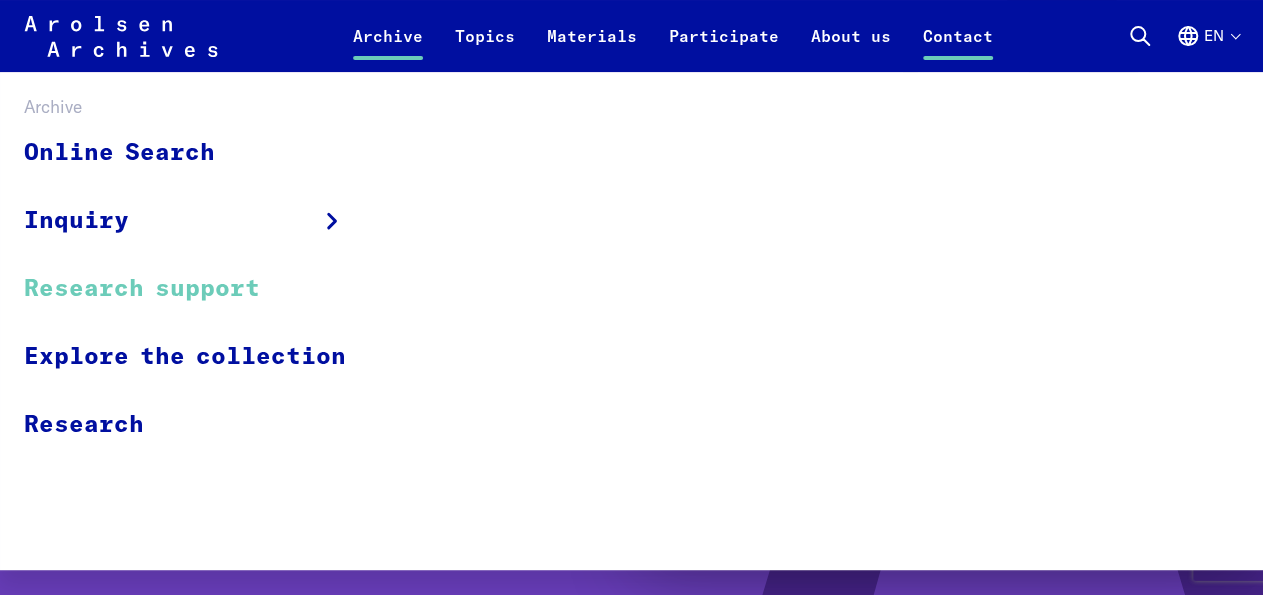 scroll, scrollTop: 208, scrollLeft: 0, axis: vertical 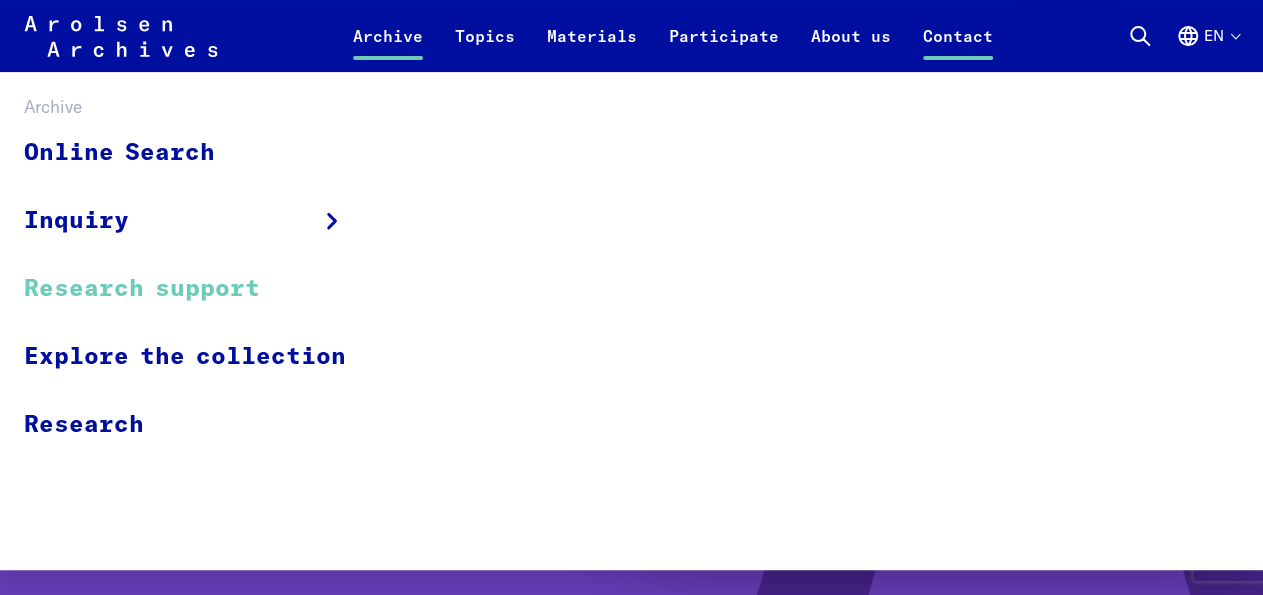 click on "Research support" at bounding box center (198, 289) 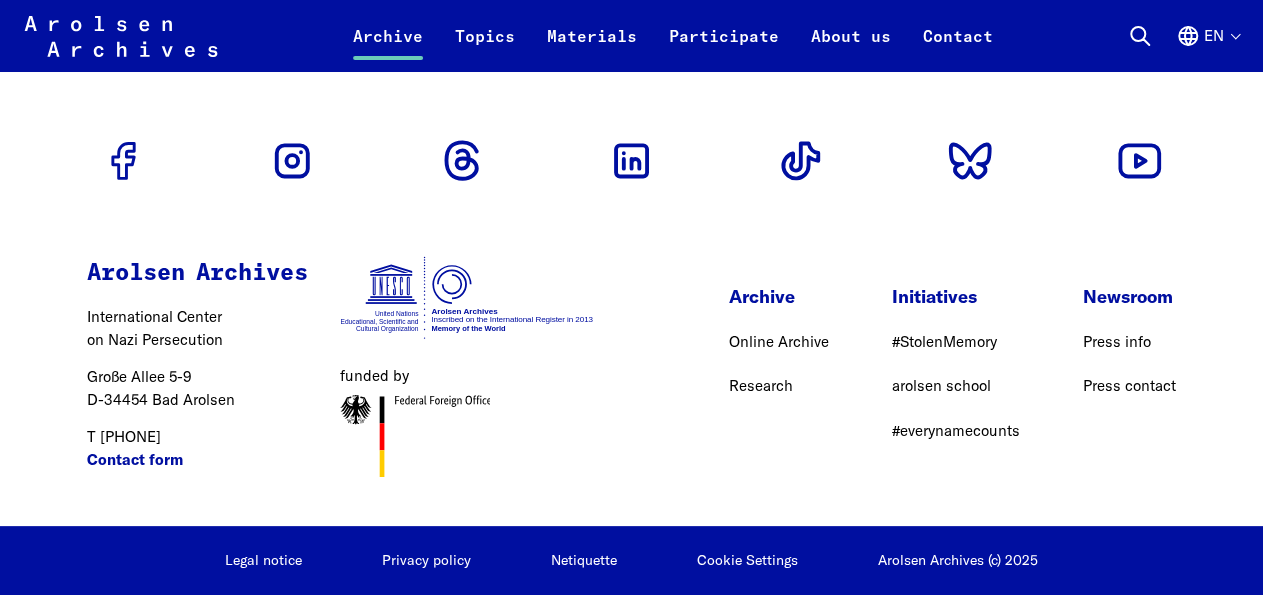 scroll, scrollTop: 3910, scrollLeft: 0, axis: vertical 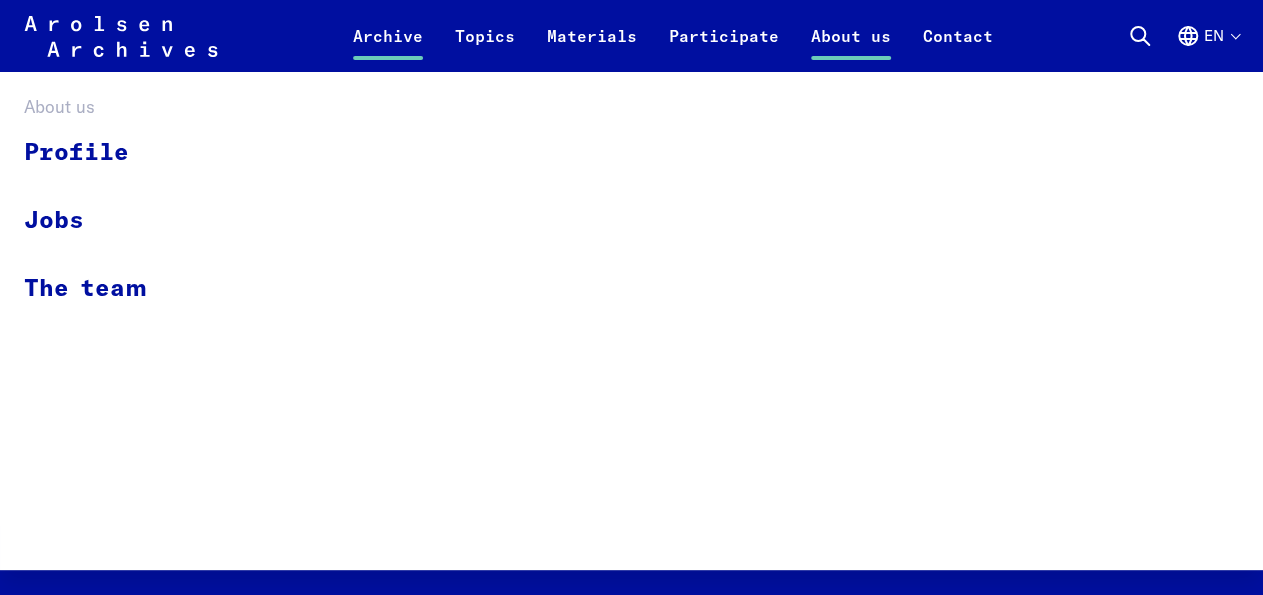 click on "About us" at bounding box center (851, 48) 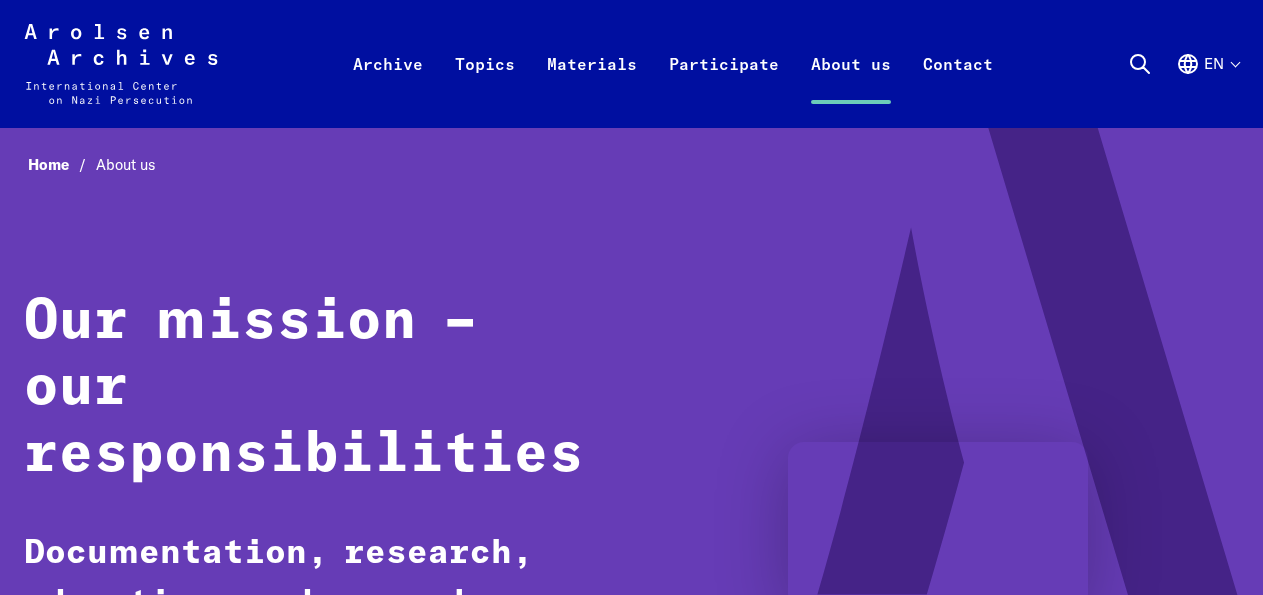 scroll, scrollTop: 0, scrollLeft: 0, axis: both 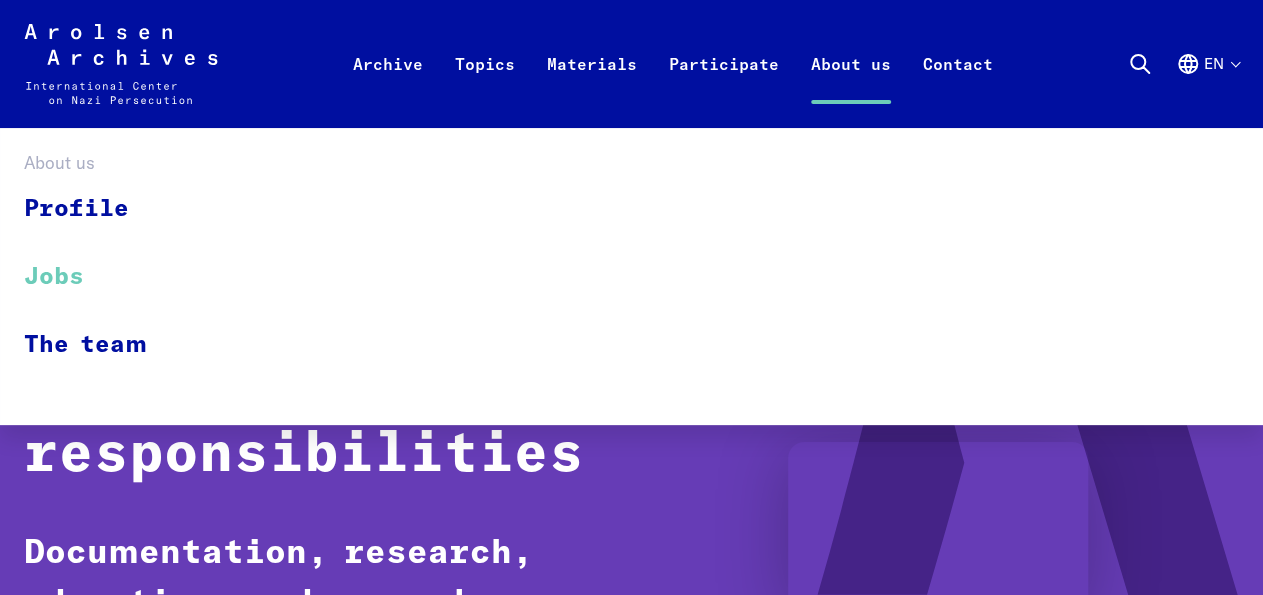 click on "Jobs" at bounding box center [98, 277] 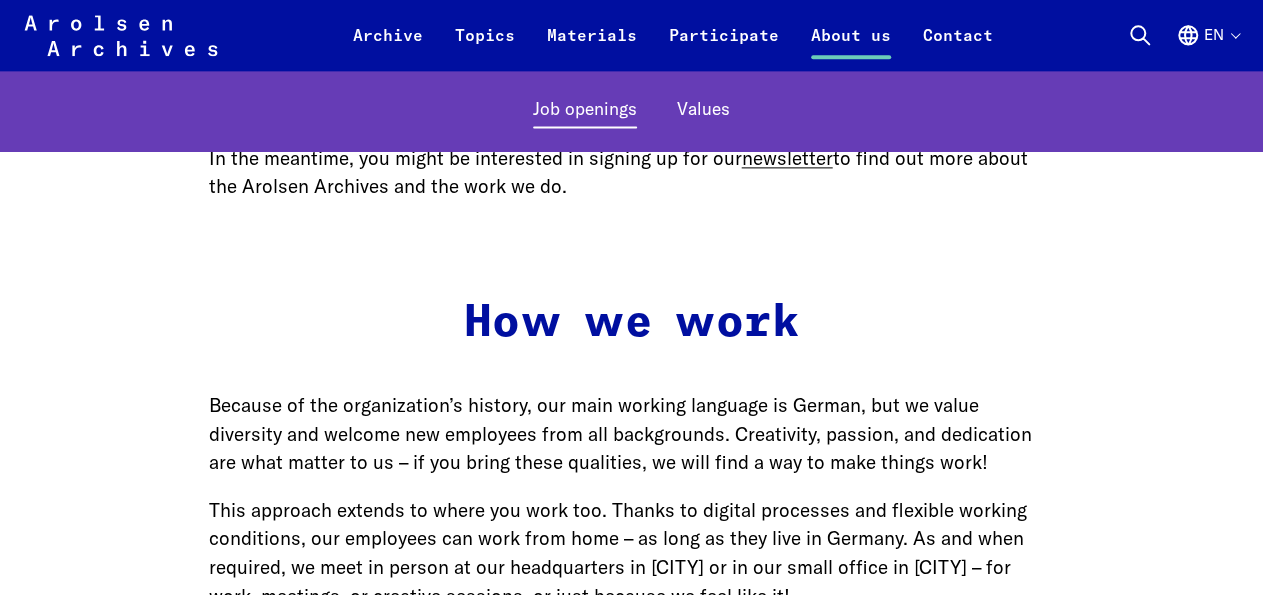 scroll, scrollTop: 1144, scrollLeft: 0, axis: vertical 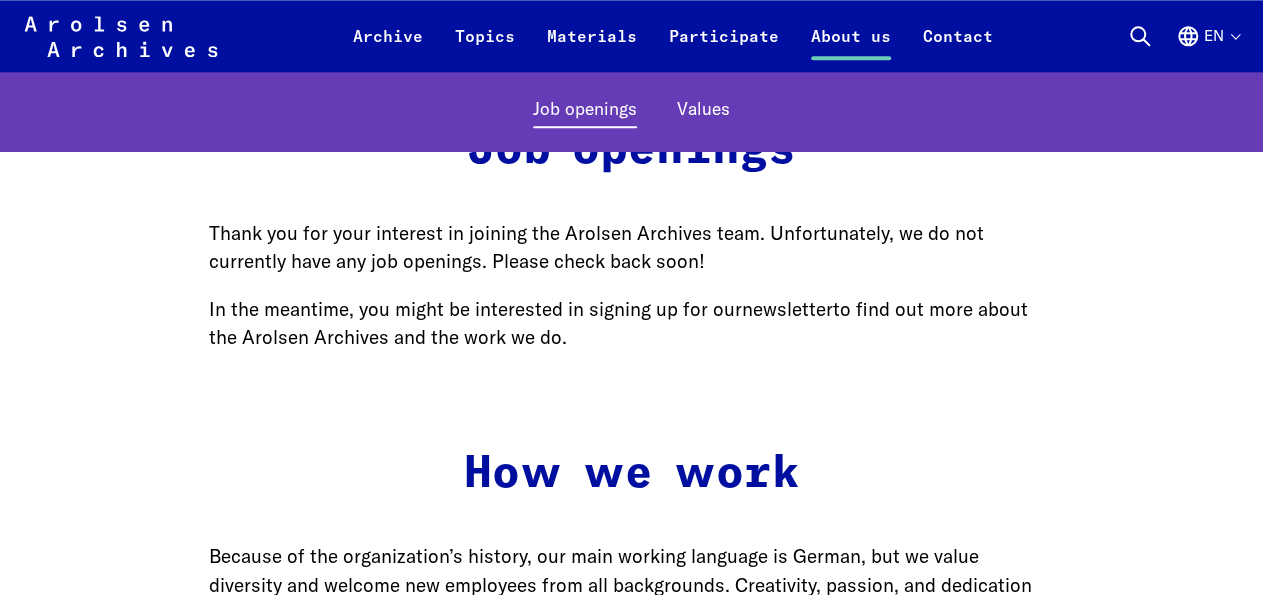 click on "newsletter" at bounding box center (787, 309) 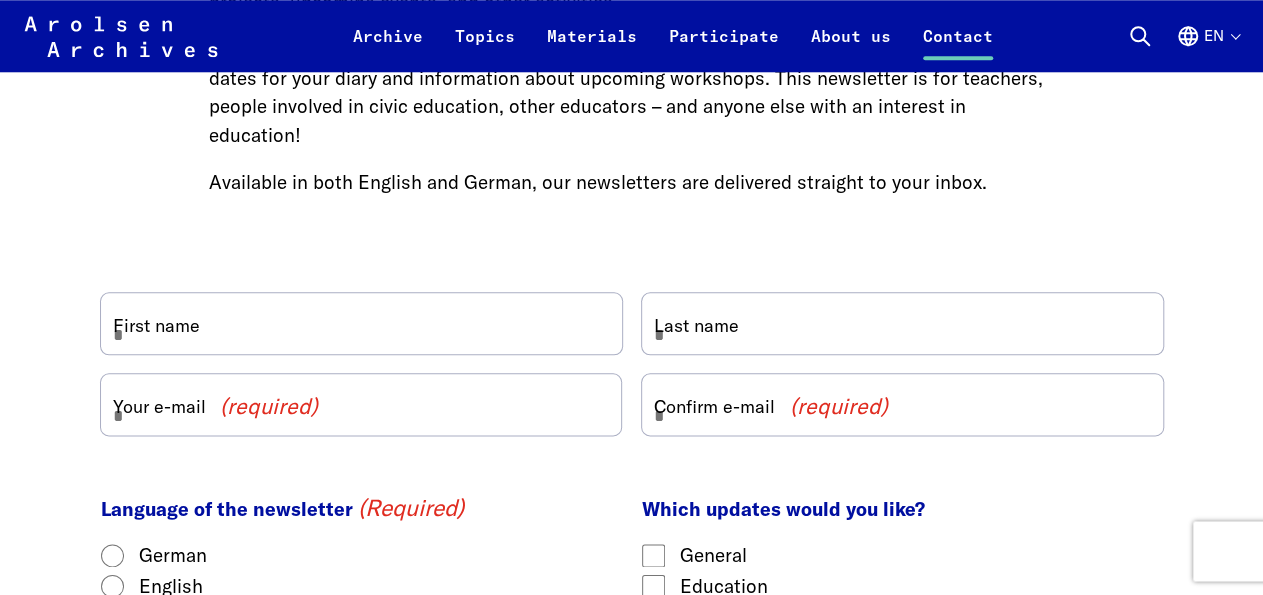 scroll, scrollTop: 1144, scrollLeft: 0, axis: vertical 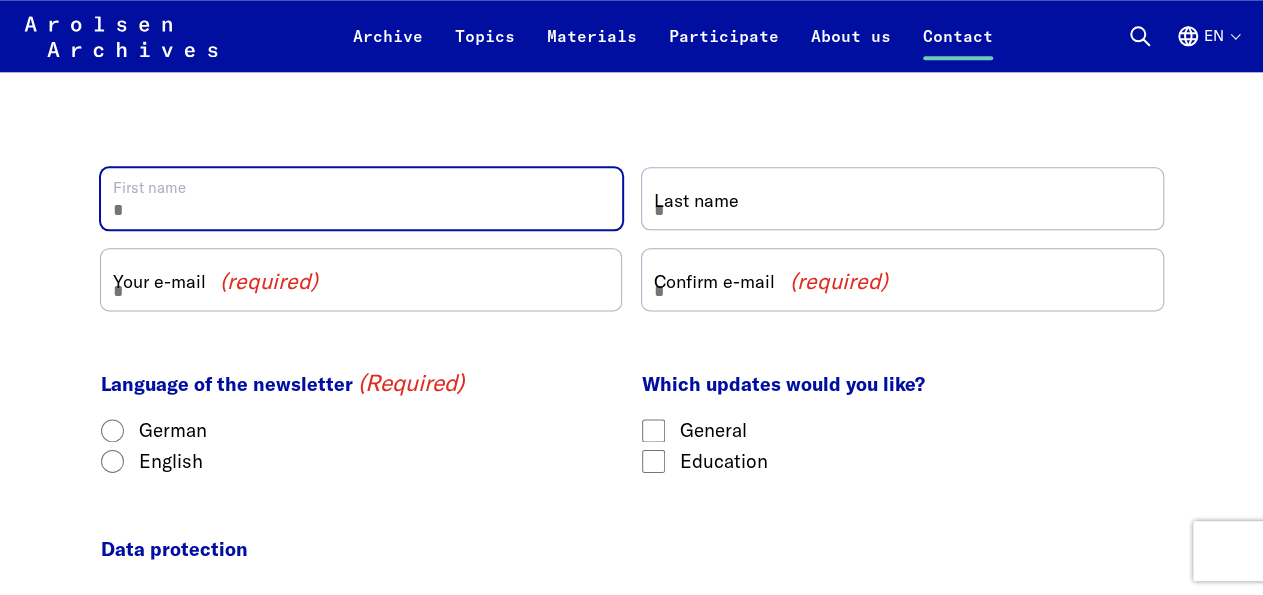 click on "First name" at bounding box center (361, 198) 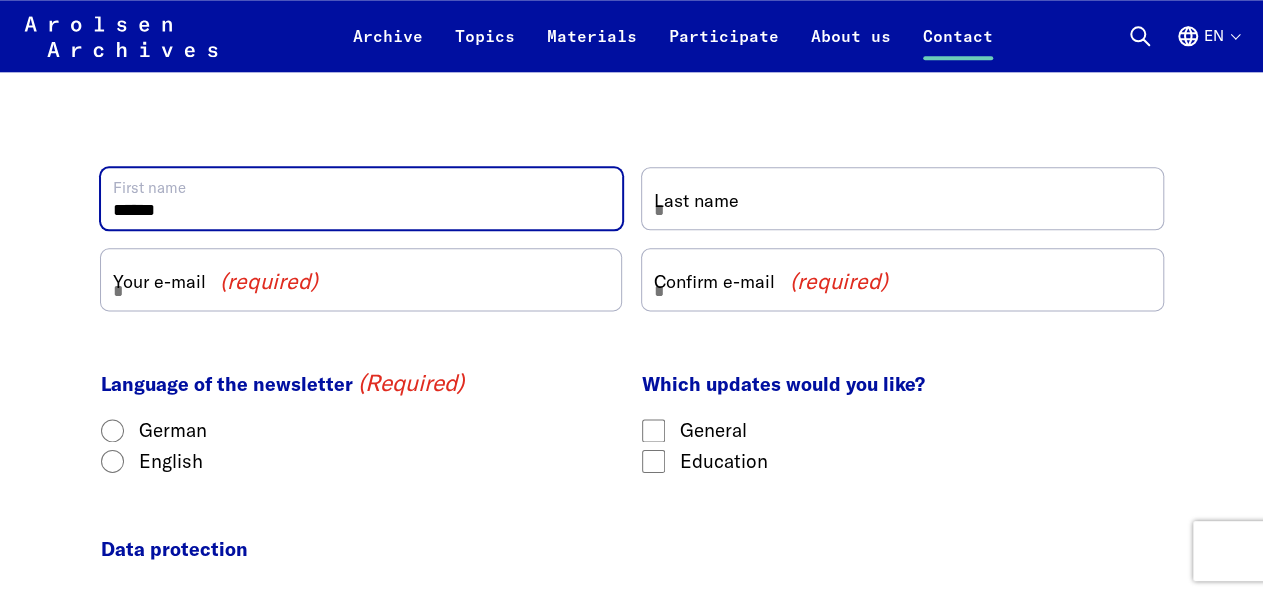 type on "*****" 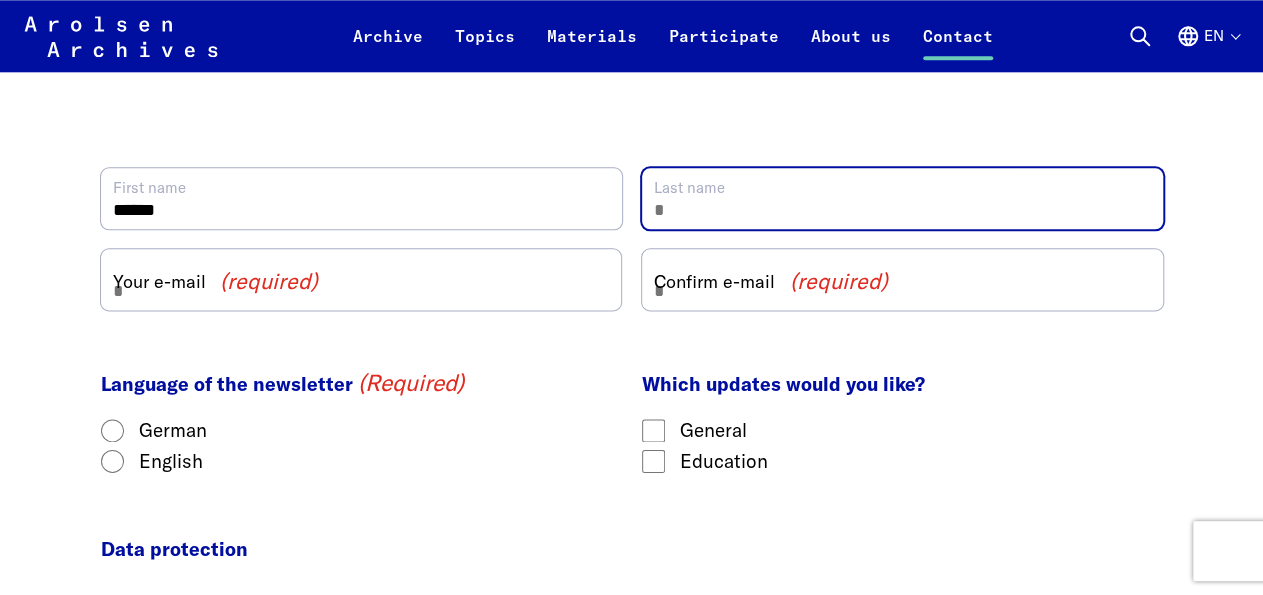 click on "Last name" at bounding box center [902, 198] 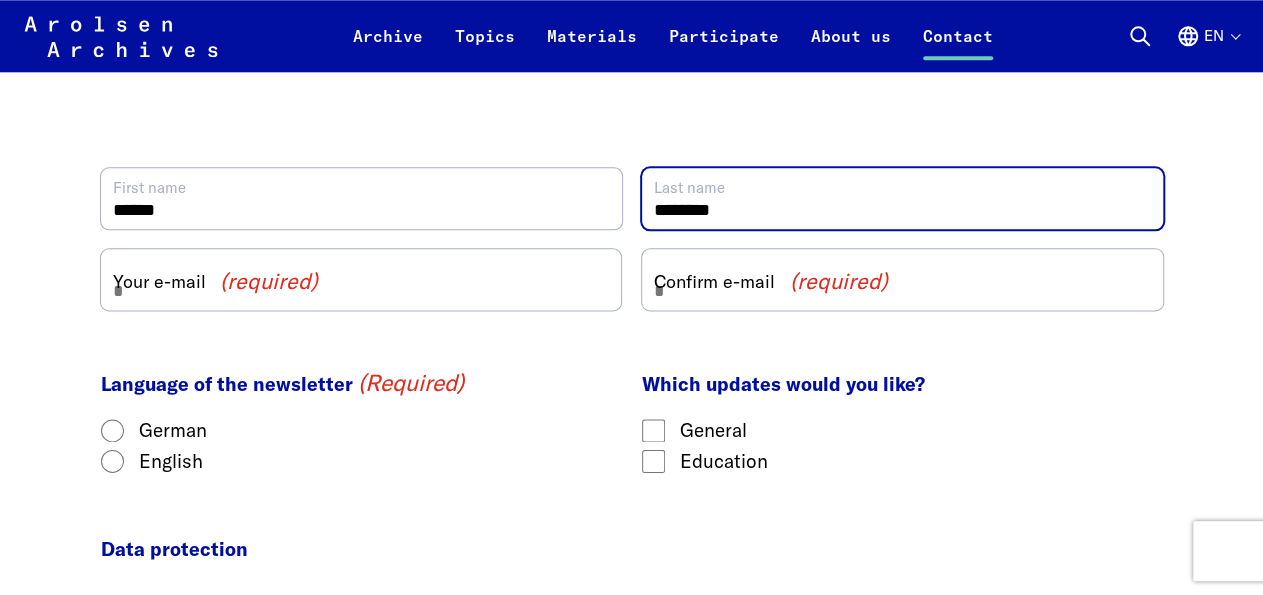type on "********" 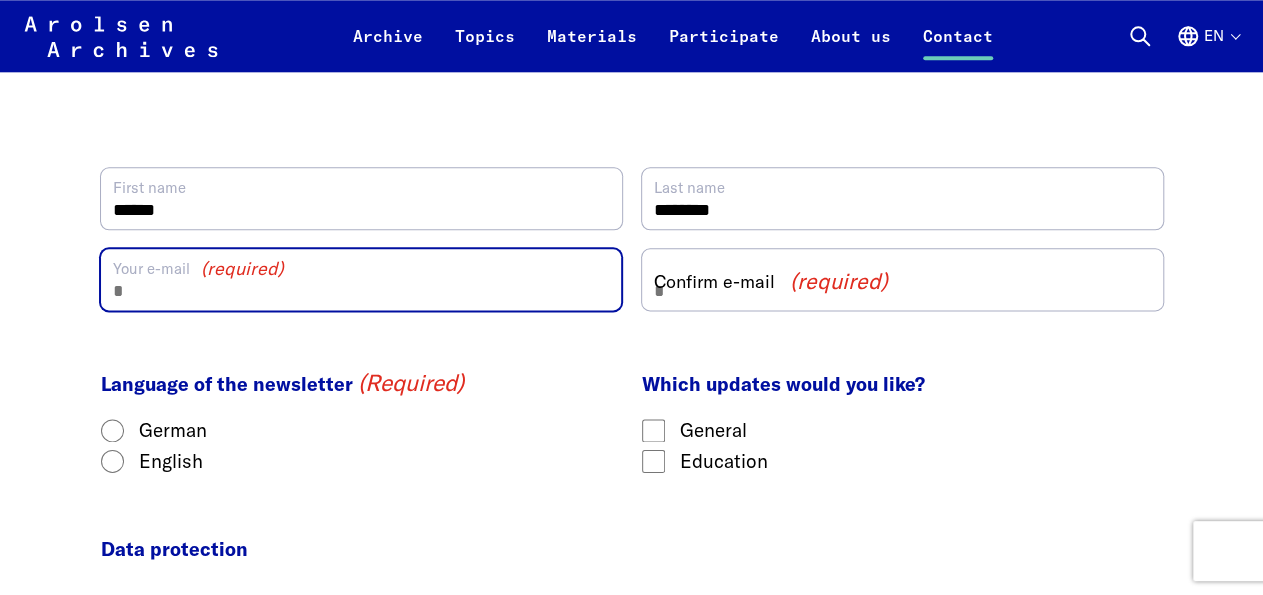 click on "Your e-mail  (required)" at bounding box center (361, 279) 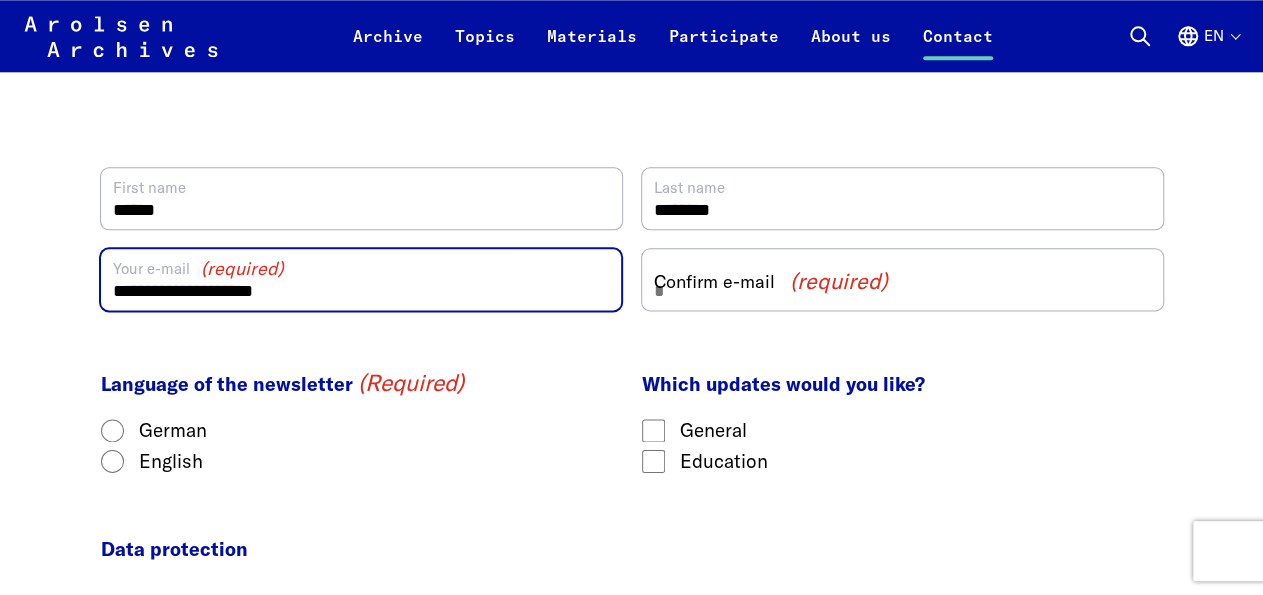 type on "**********" 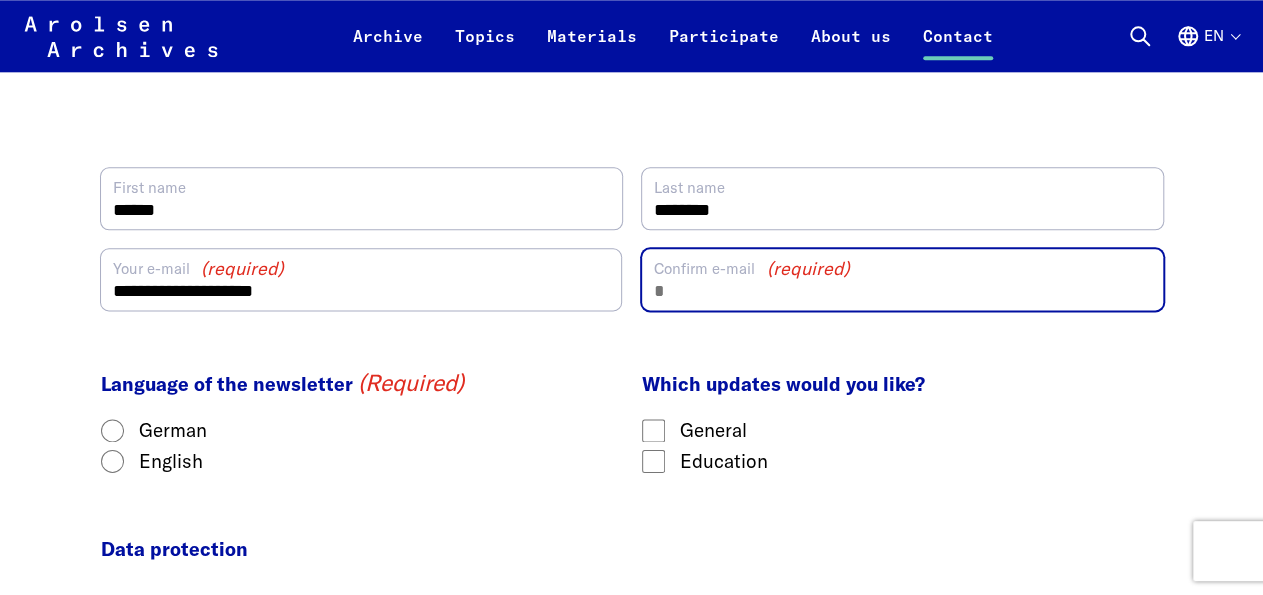 click on "Confirm e-mail  (required)" at bounding box center [902, 279] 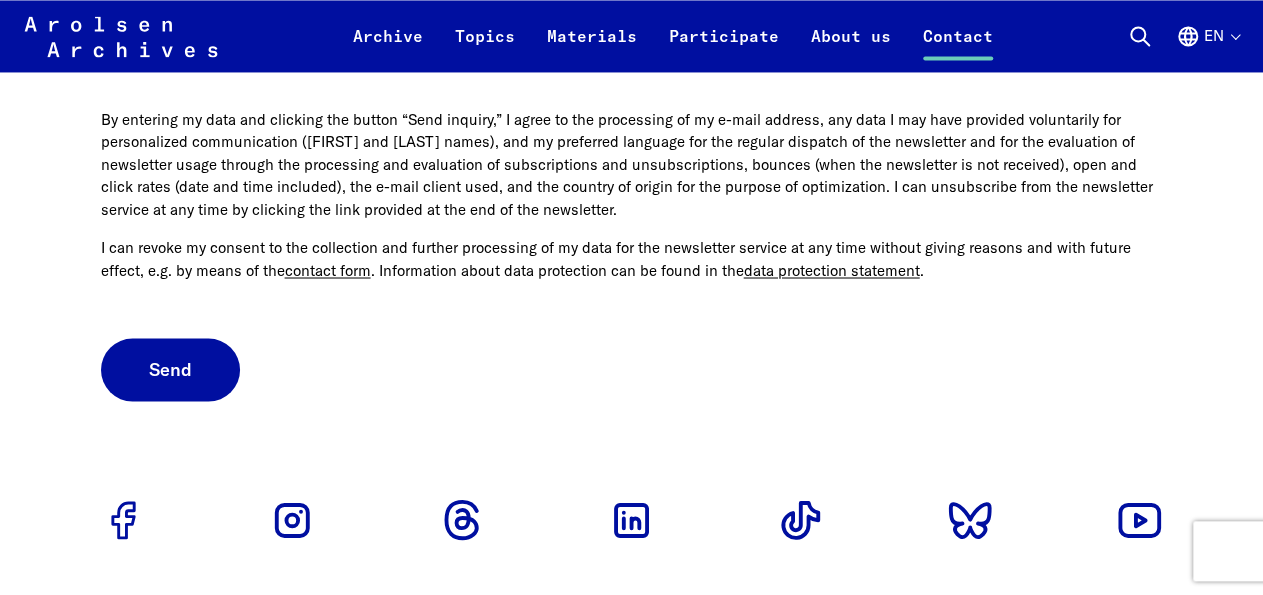 scroll, scrollTop: 1768, scrollLeft: 0, axis: vertical 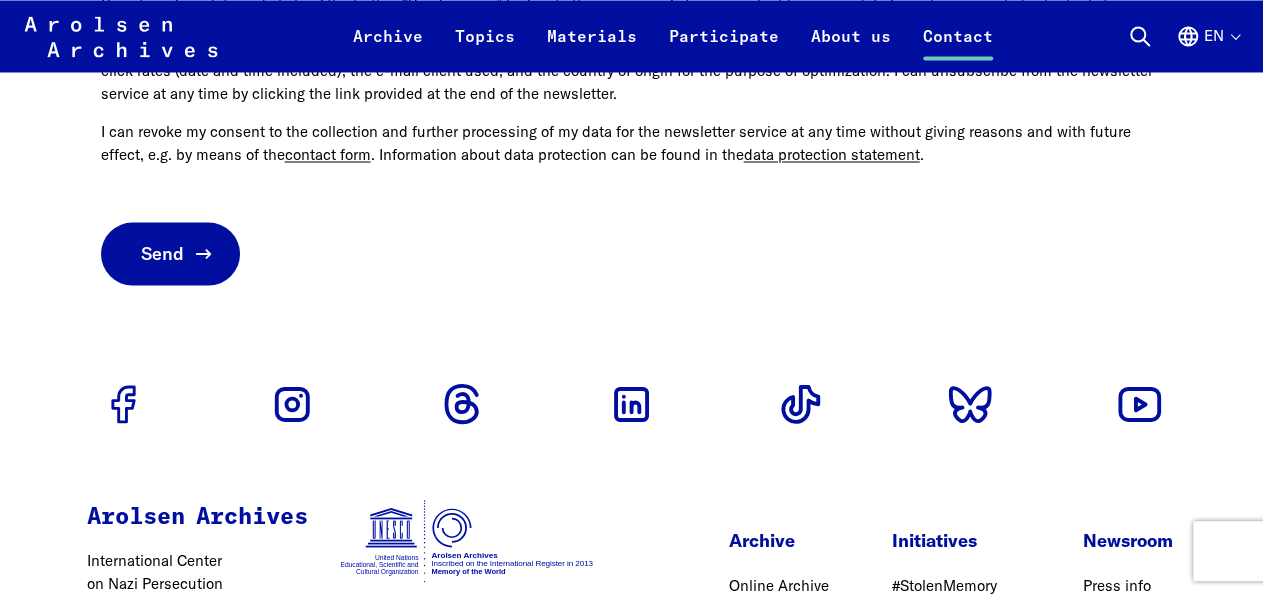 type on "**********" 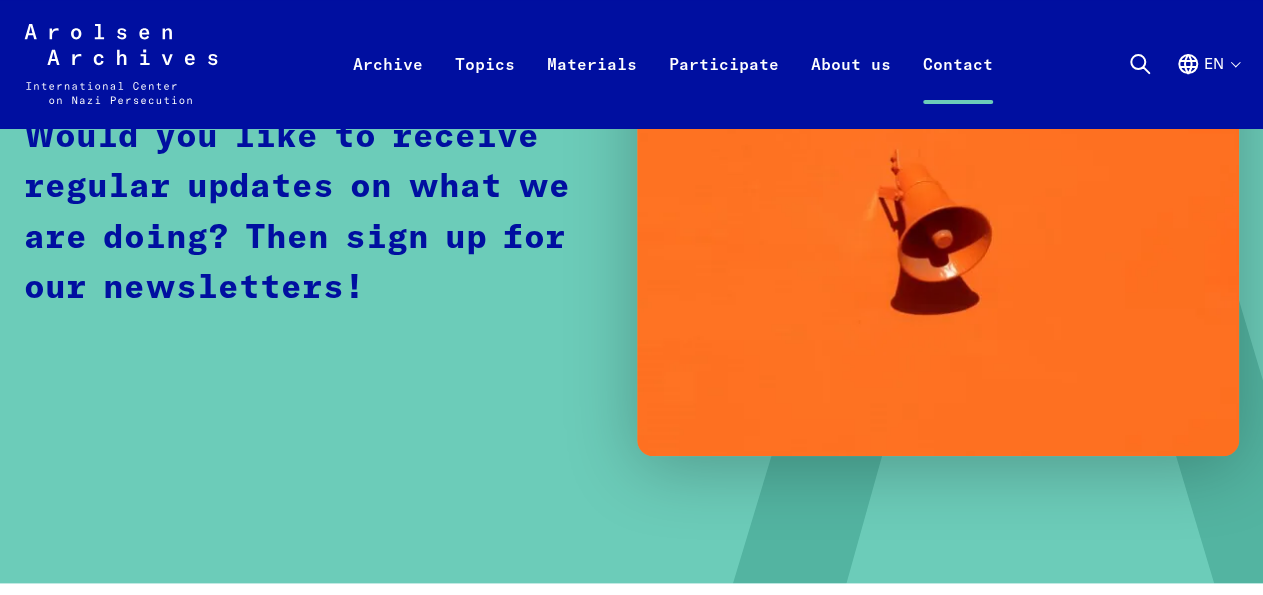 scroll, scrollTop: 0, scrollLeft: 0, axis: both 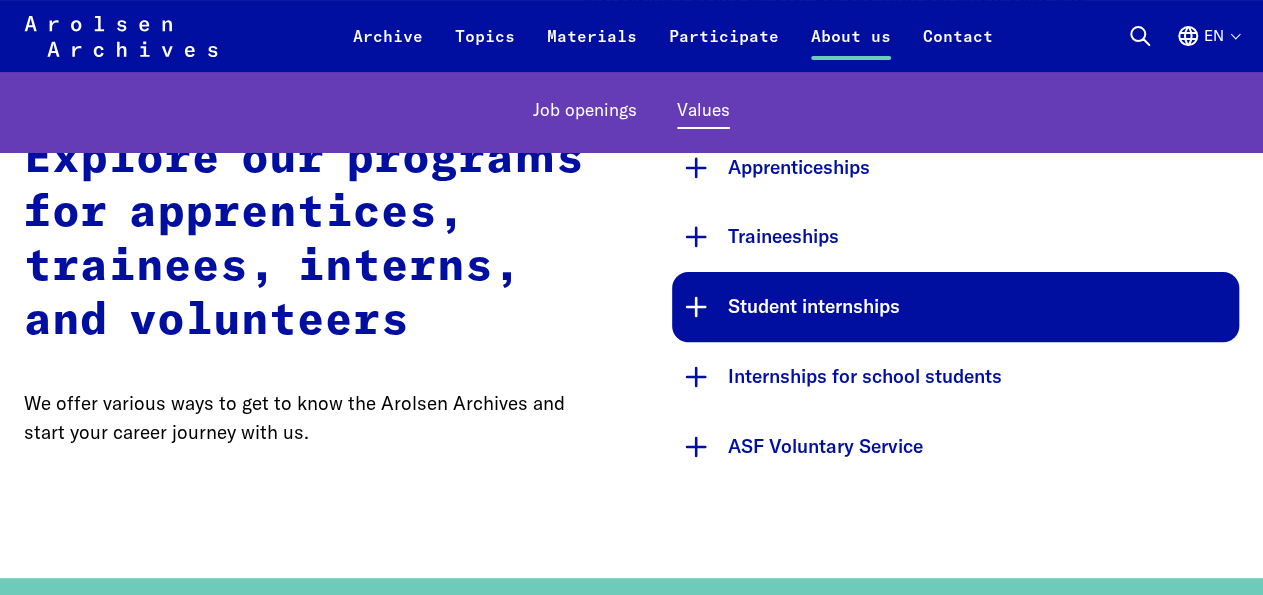 click on "Student internships" at bounding box center (956, 307) 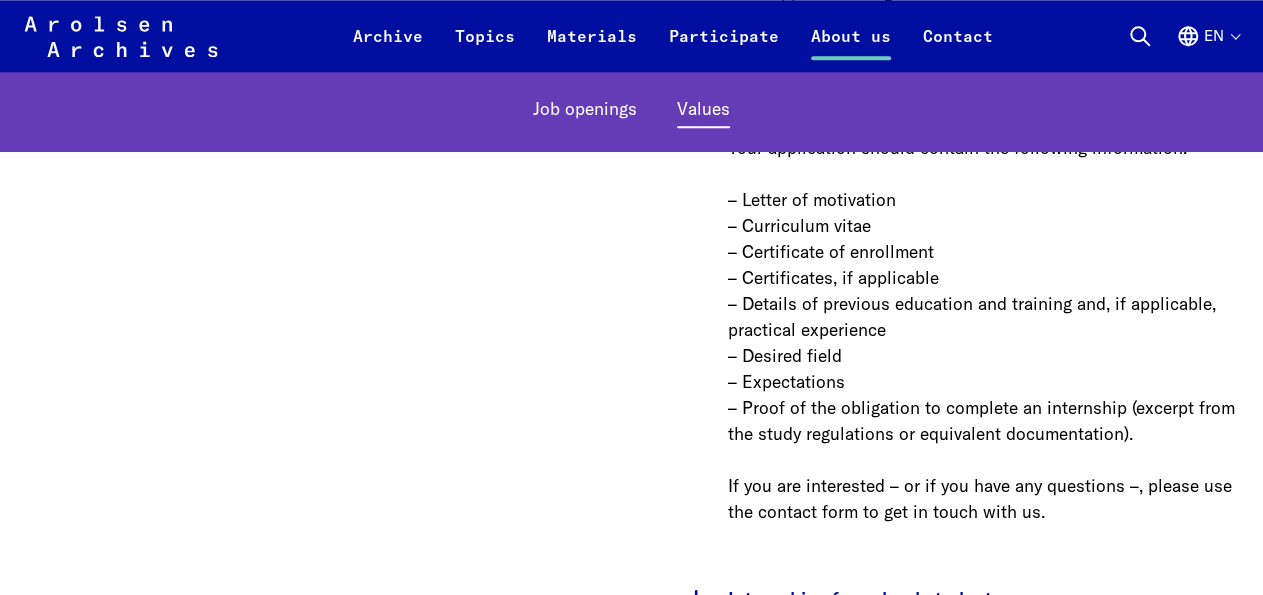 scroll, scrollTop: 5304, scrollLeft: 0, axis: vertical 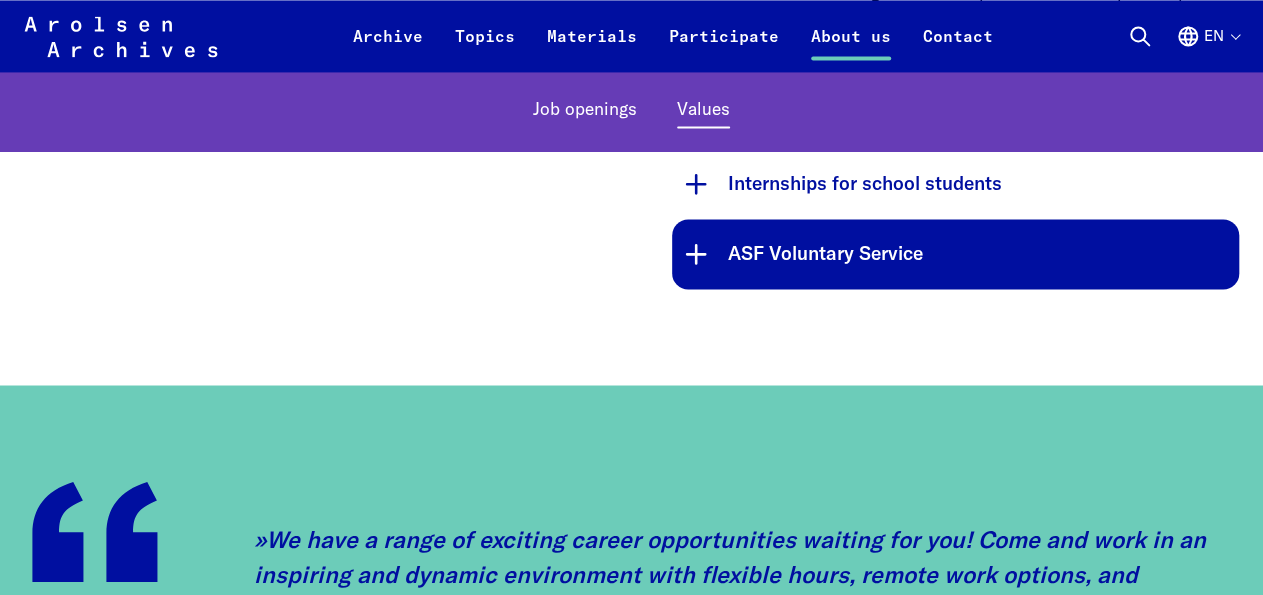 click on "ASF Voluntary Service" at bounding box center (956, 254) 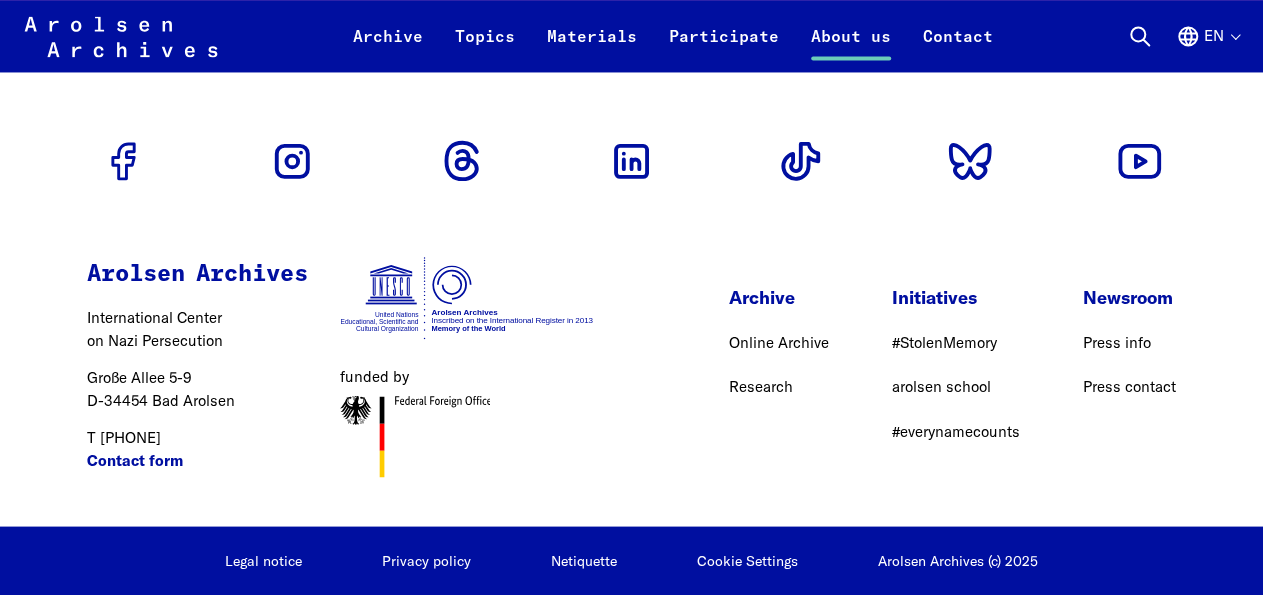 scroll, scrollTop: 5542, scrollLeft: 0, axis: vertical 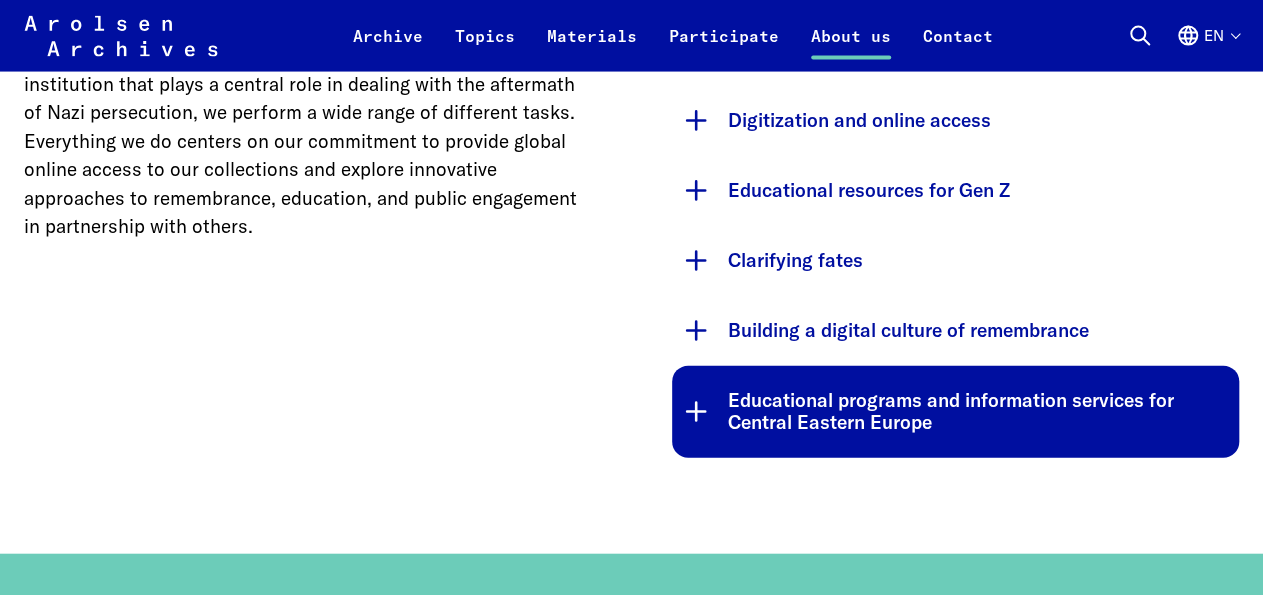 click on "Educational programs and information services for Central Eastern Europe" at bounding box center [956, 412] 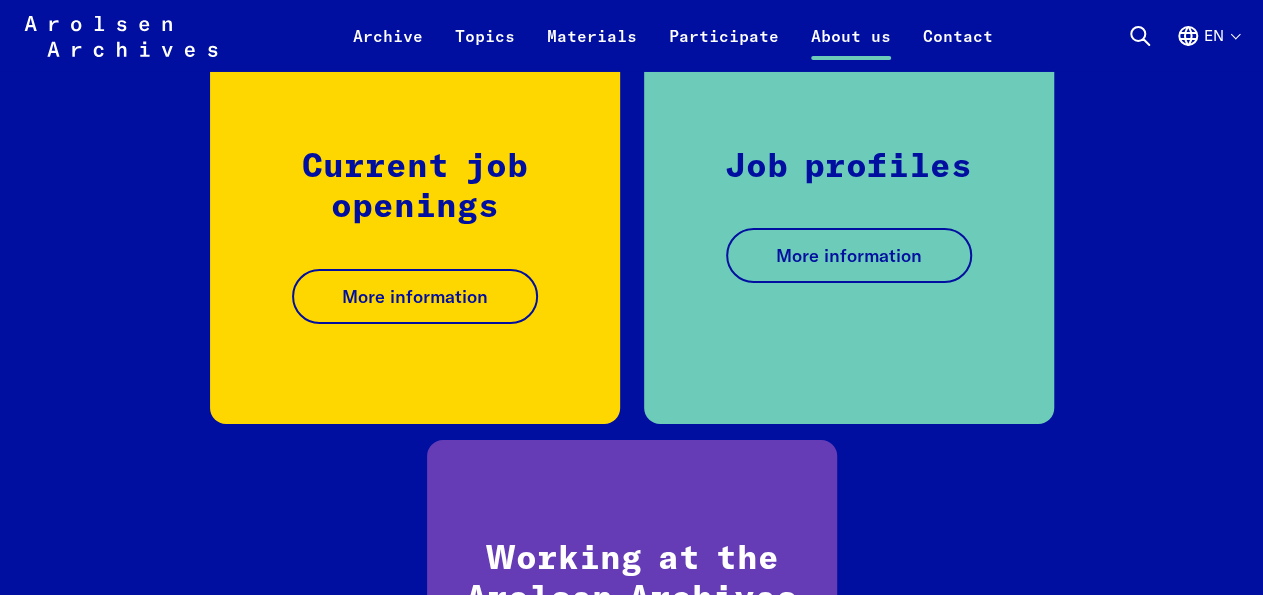 scroll, scrollTop: 3536, scrollLeft: 0, axis: vertical 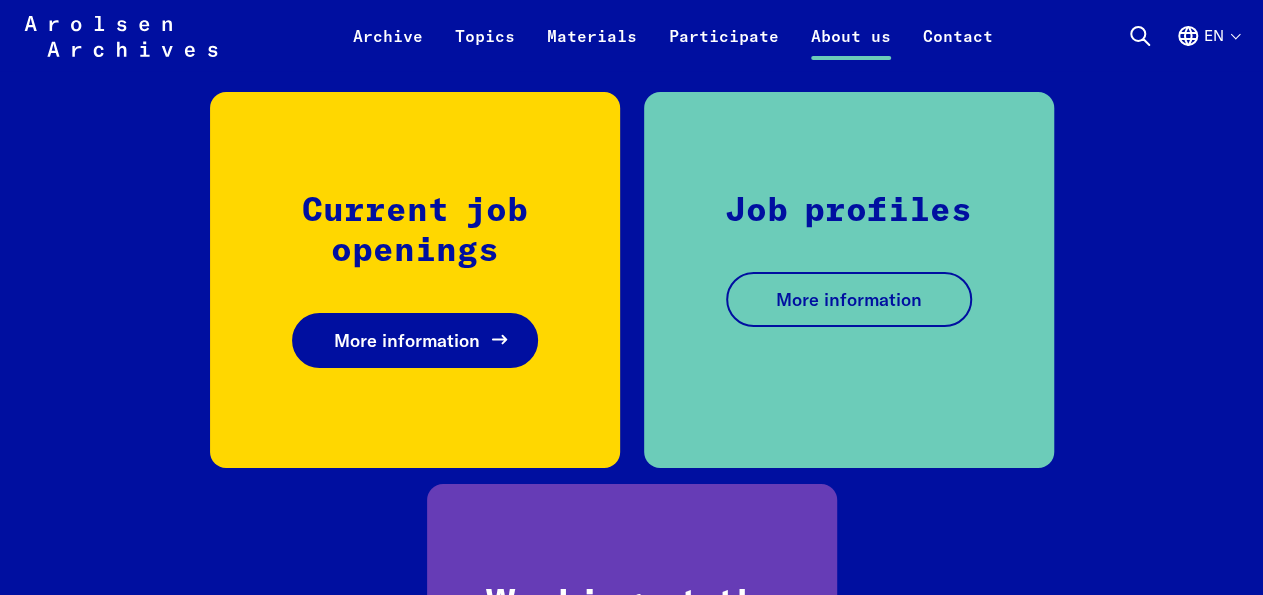 click on "More information" at bounding box center (407, 340) 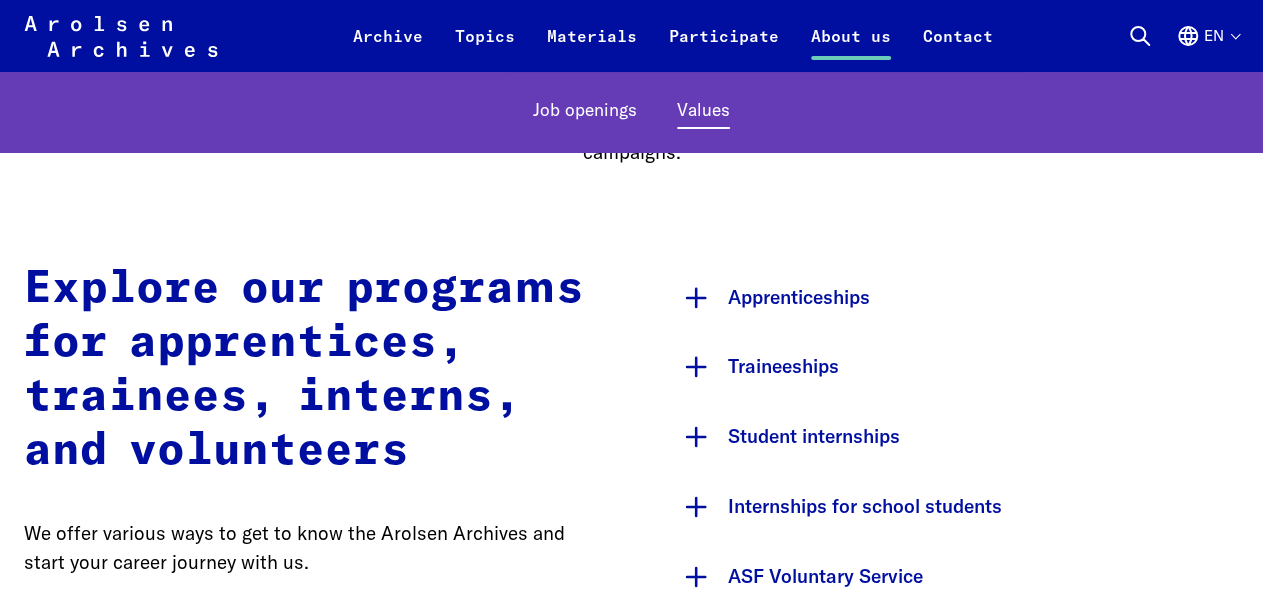 scroll, scrollTop: 3926, scrollLeft: 0, axis: vertical 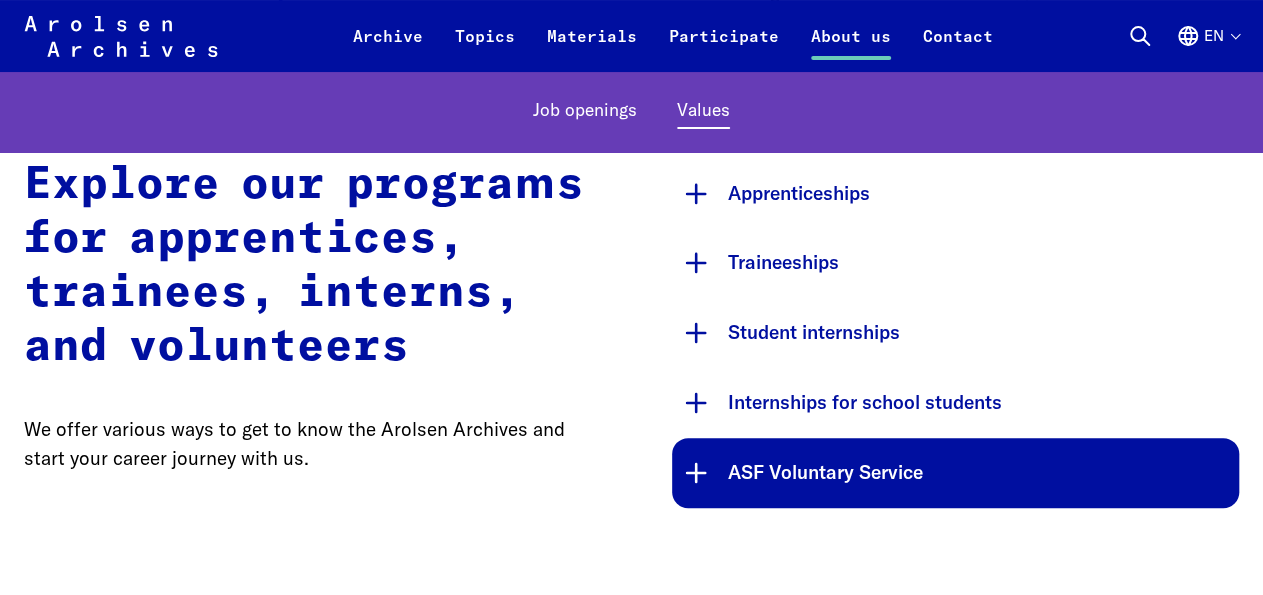 click on "ASF Voluntary Service" at bounding box center (956, 473) 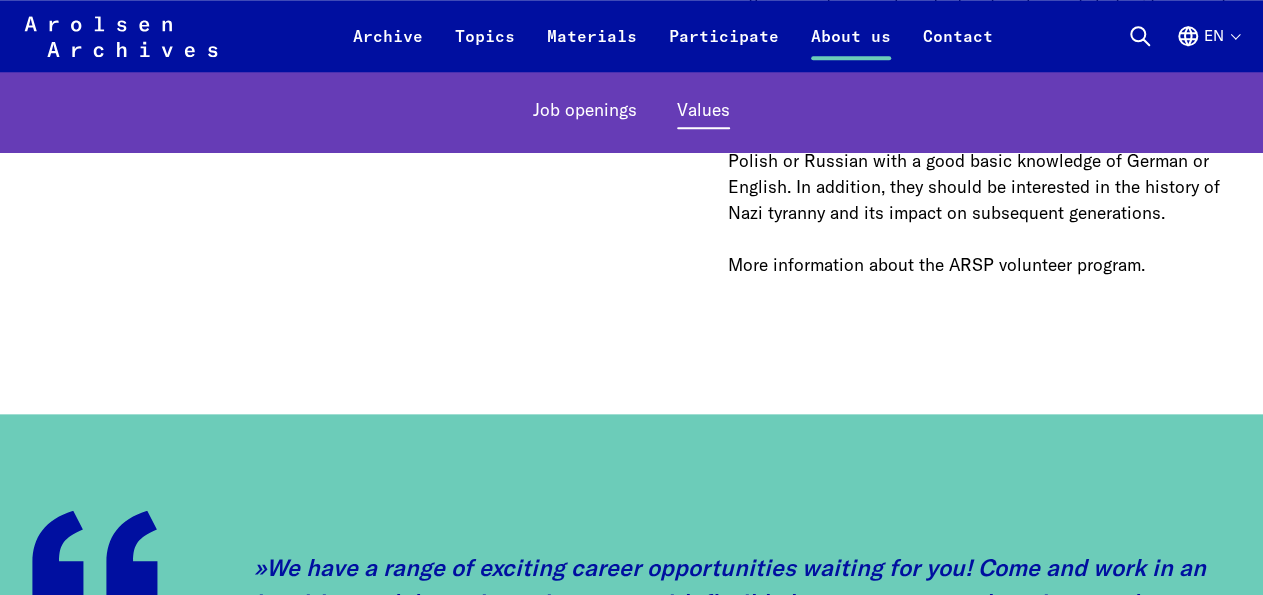 scroll, scrollTop: 4758, scrollLeft: 0, axis: vertical 